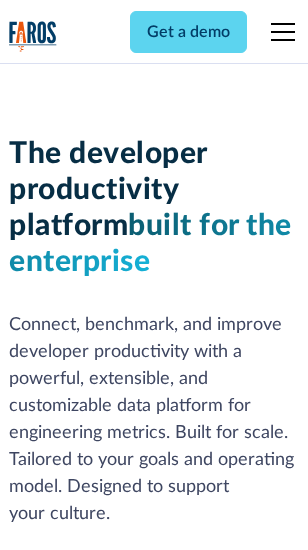scroll, scrollTop: 0, scrollLeft: 0, axis: both 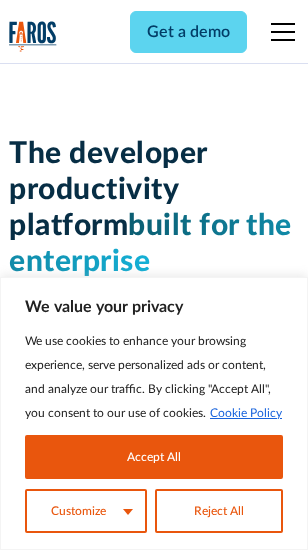 click on "Accept All" at bounding box center [154, 457] 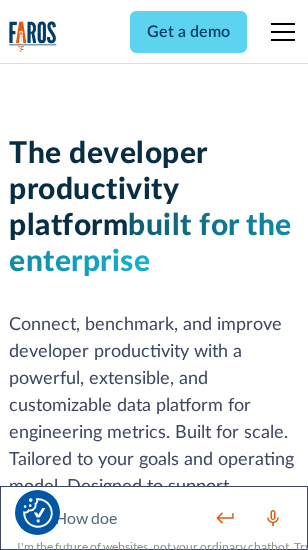 scroll, scrollTop: 301, scrollLeft: 0, axis: vertical 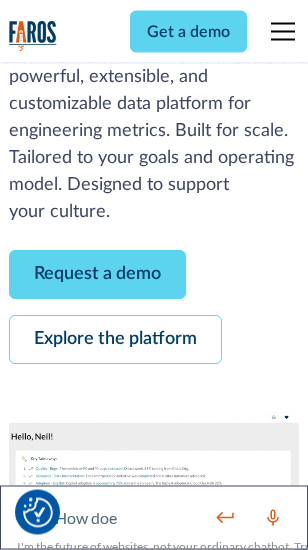 click on "Request a demo" at bounding box center [97, 275] 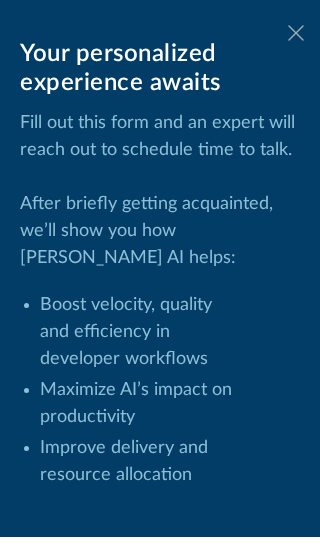 click 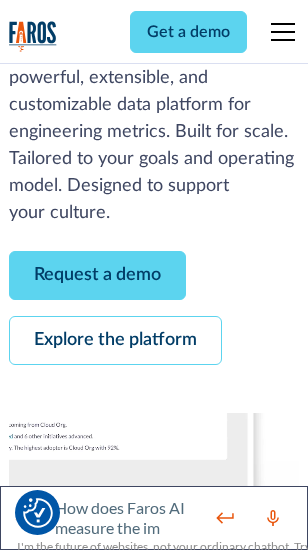 scroll, scrollTop: 366, scrollLeft: 0, axis: vertical 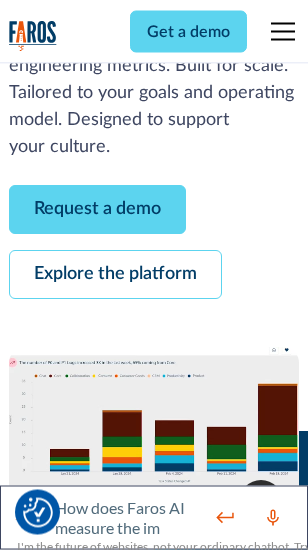 click on "Explore the platform" at bounding box center (115, 275) 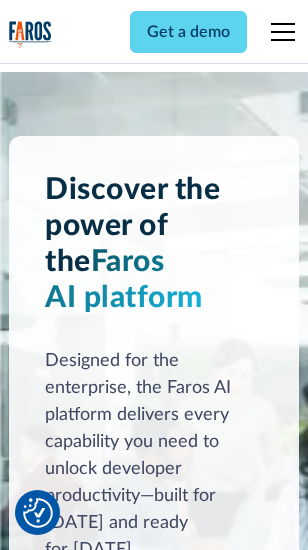 scroll, scrollTop: 15242, scrollLeft: 0, axis: vertical 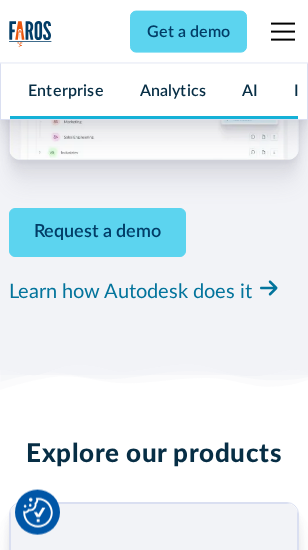 click on "Pricing" at bounding box center (33, 2512) 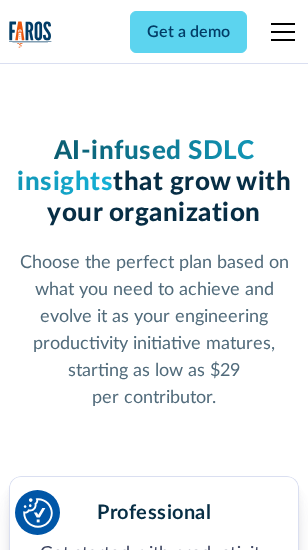 scroll, scrollTop: 3178, scrollLeft: 0, axis: vertical 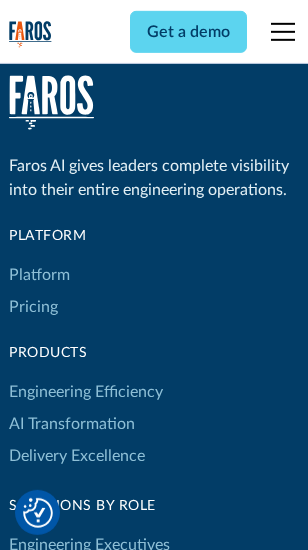 click on "Platform" at bounding box center [39, 275] 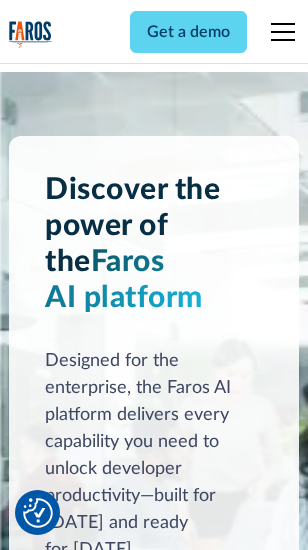 scroll, scrollTop: 15884, scrollLeft: 0, axis: vertical 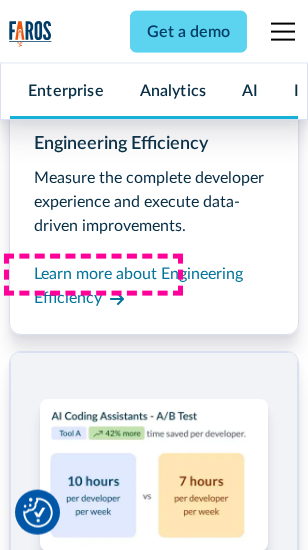 click on "Coding Assistant Impact" at bounding box center [94, 2481] 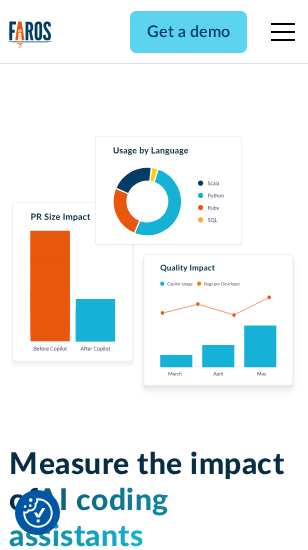 scroll, scrollTop: 12710, scrollLeft: 0, axis: vertical 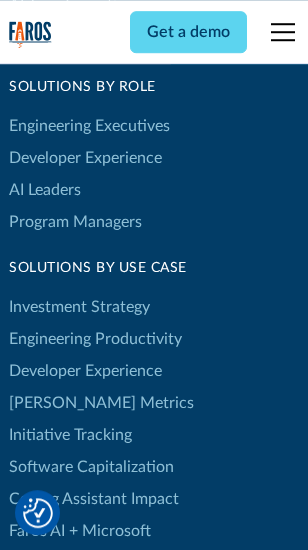 click on "[PERSON_NAME] Metrics" at bounding box center [101, 403] 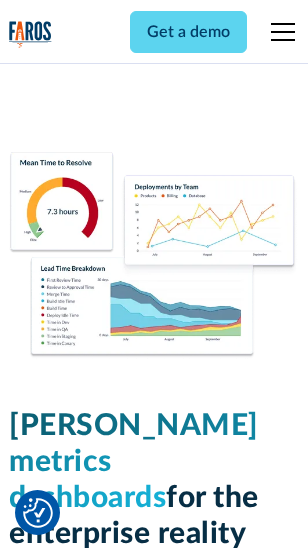 scroll, scrollTop: 9824, scrollLeft: 0, axis: vertical 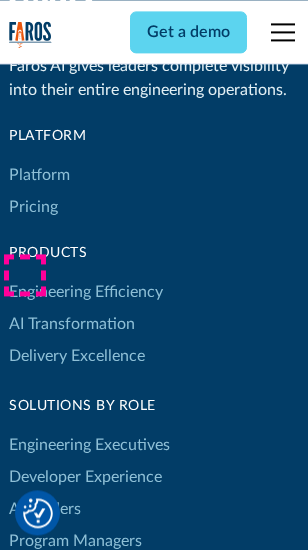 click on "Blog" at bounding box center (24, 939) 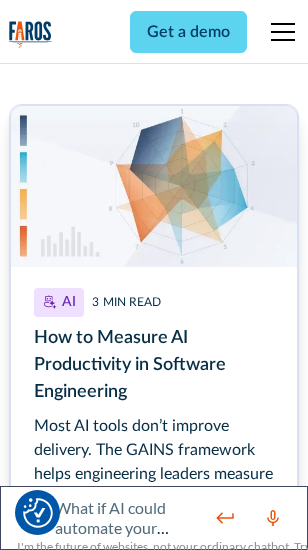 scroll, scrollTop: 8933, scrollLeft: 0, axis: vertical 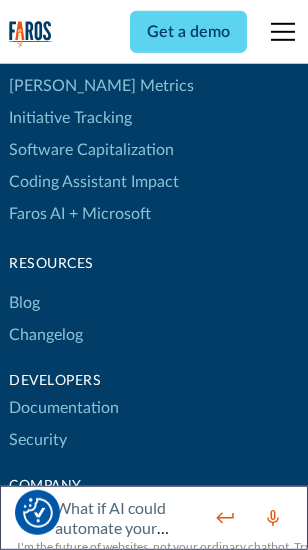click on "Changelog" at bounding box center [46, 335] 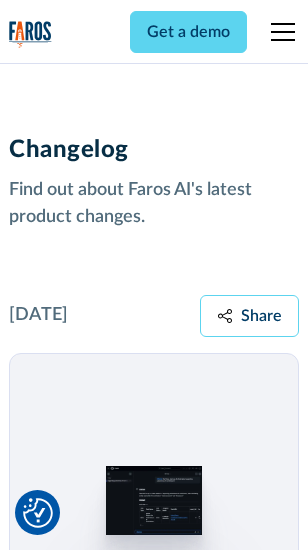 scroll, scrollTop: 24124, scrollLeft: 0, axis: vertical 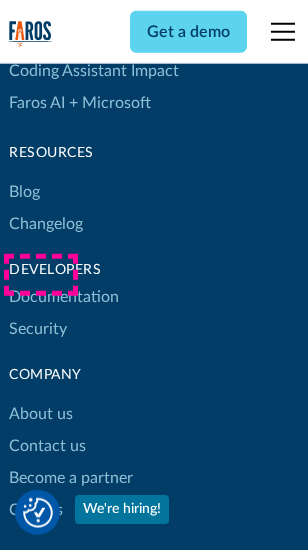 click on "About us" at bounding box center (41, 414) 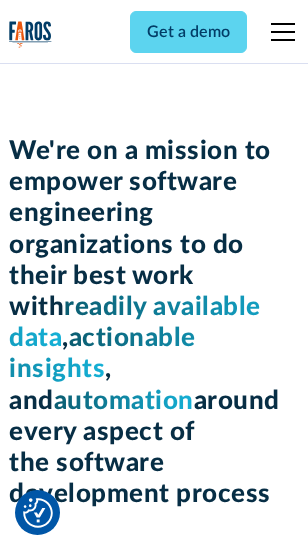 scroll, scrollTop: 6924, scrollLeft: 0, axis: vertical 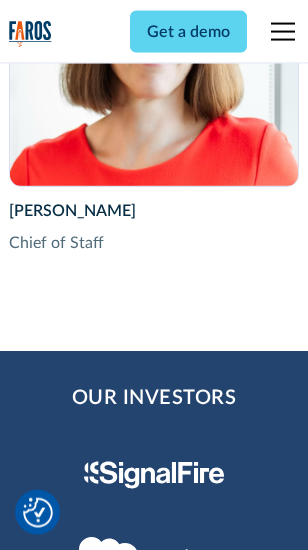 click on "Contact us" at bounding box center [47, 2782] 